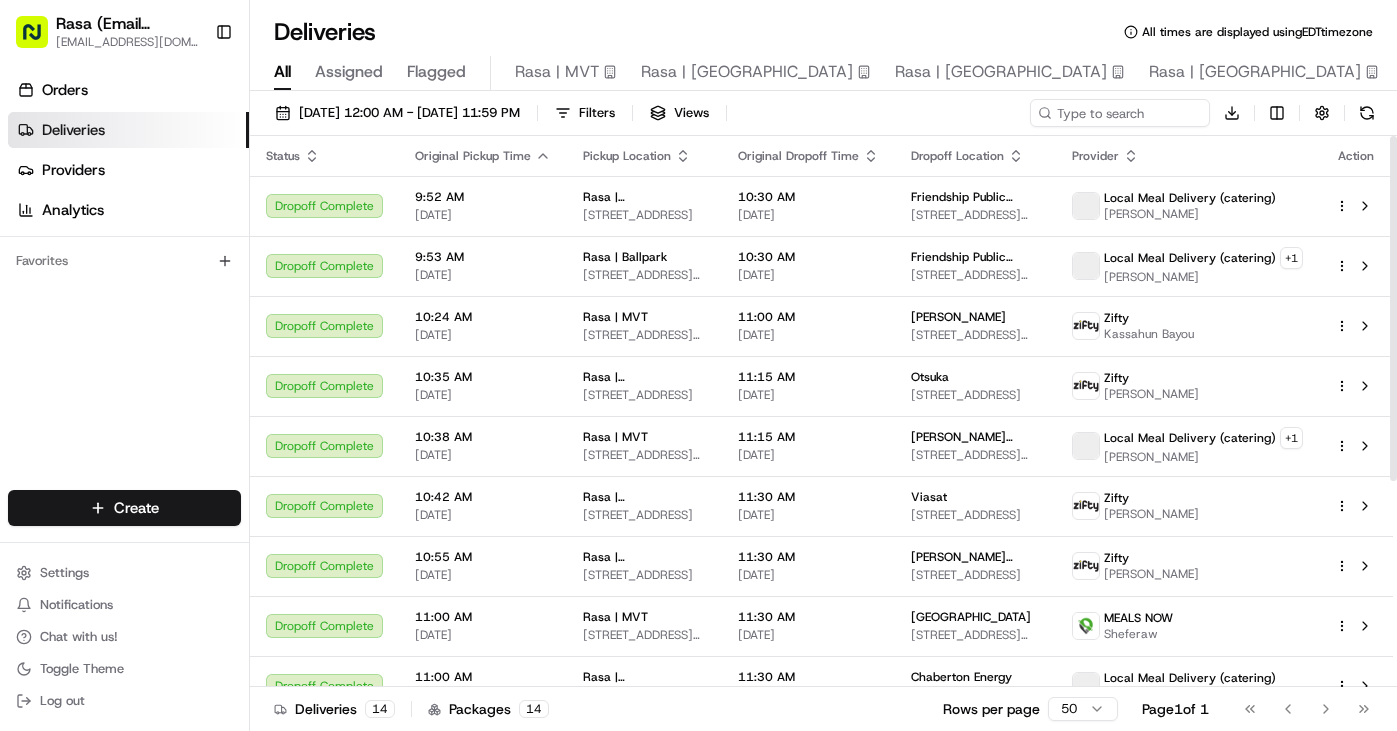 scroll, scrollTop: 0, scrollLeft: 0, axis: both 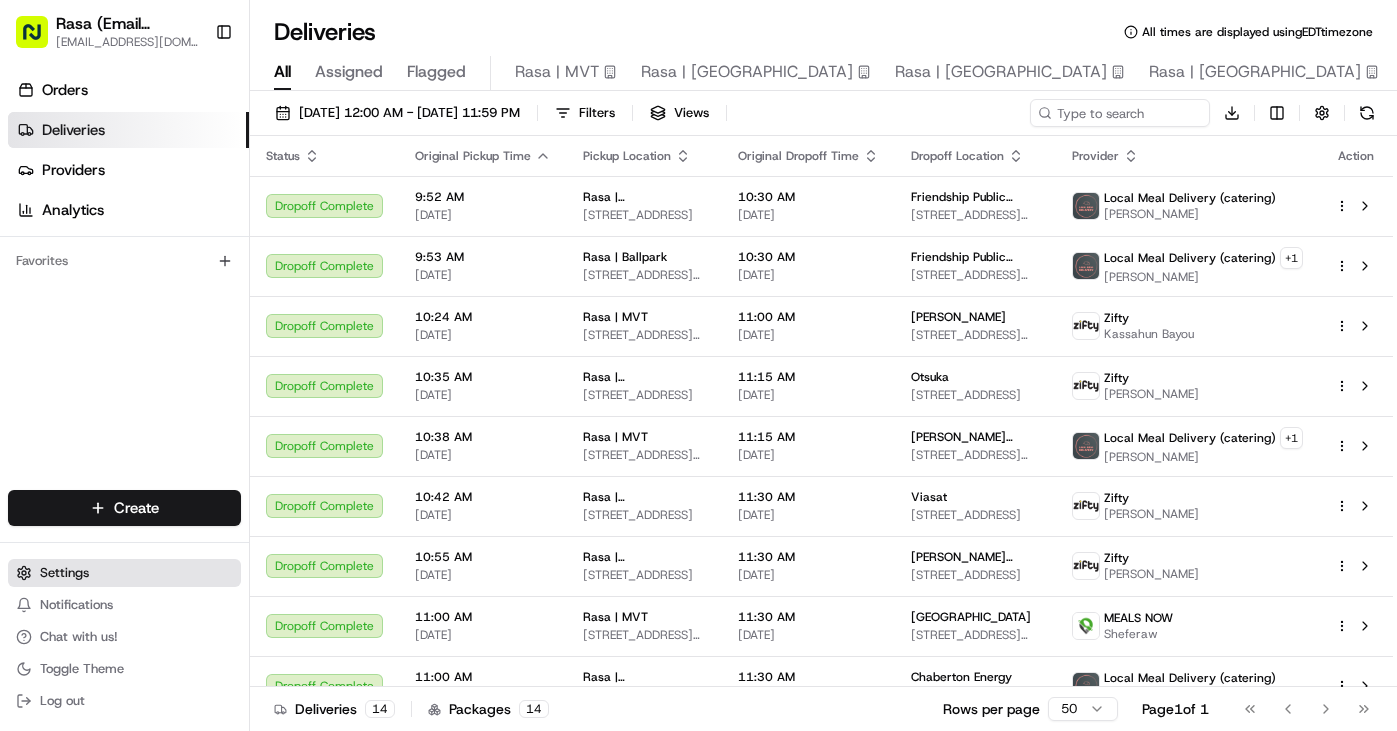 click on "Settings" at bounding box center [64, 573] 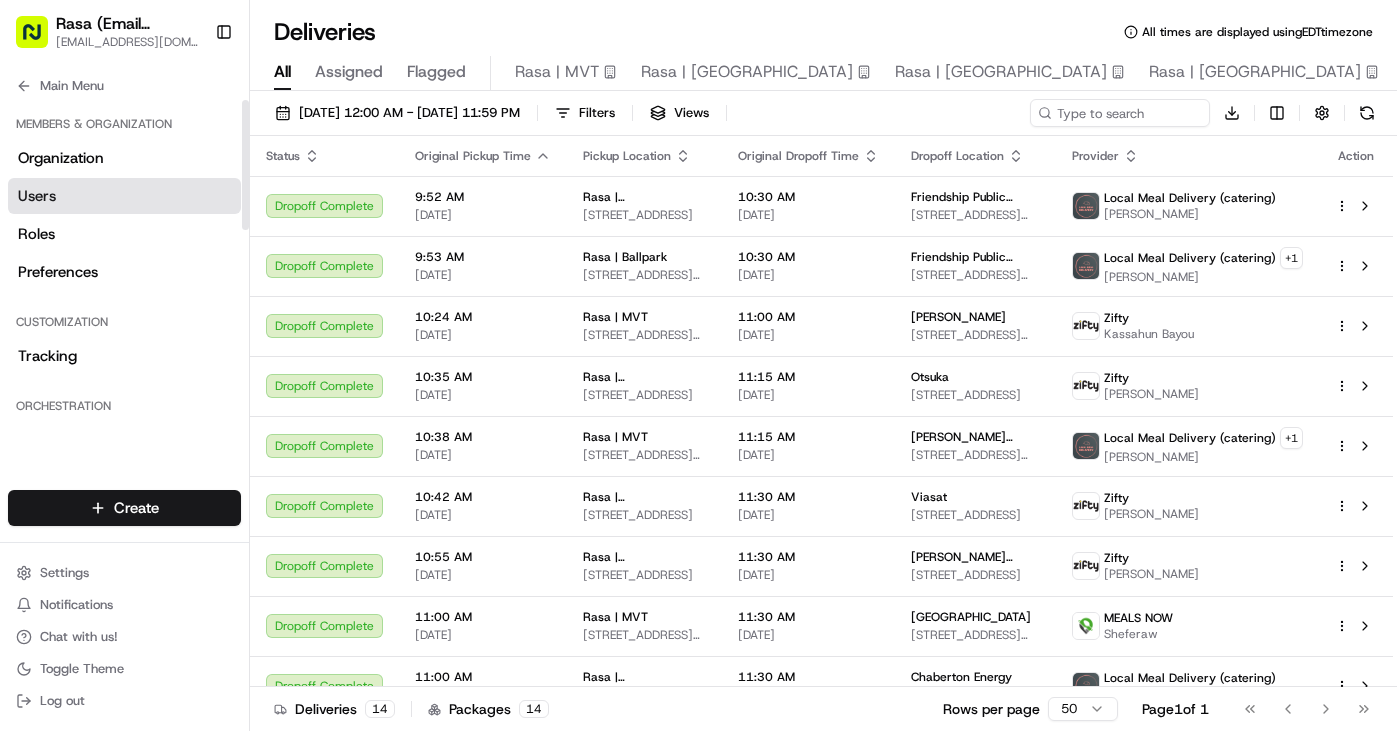 click on "Users" at bounding box center (37, 196) 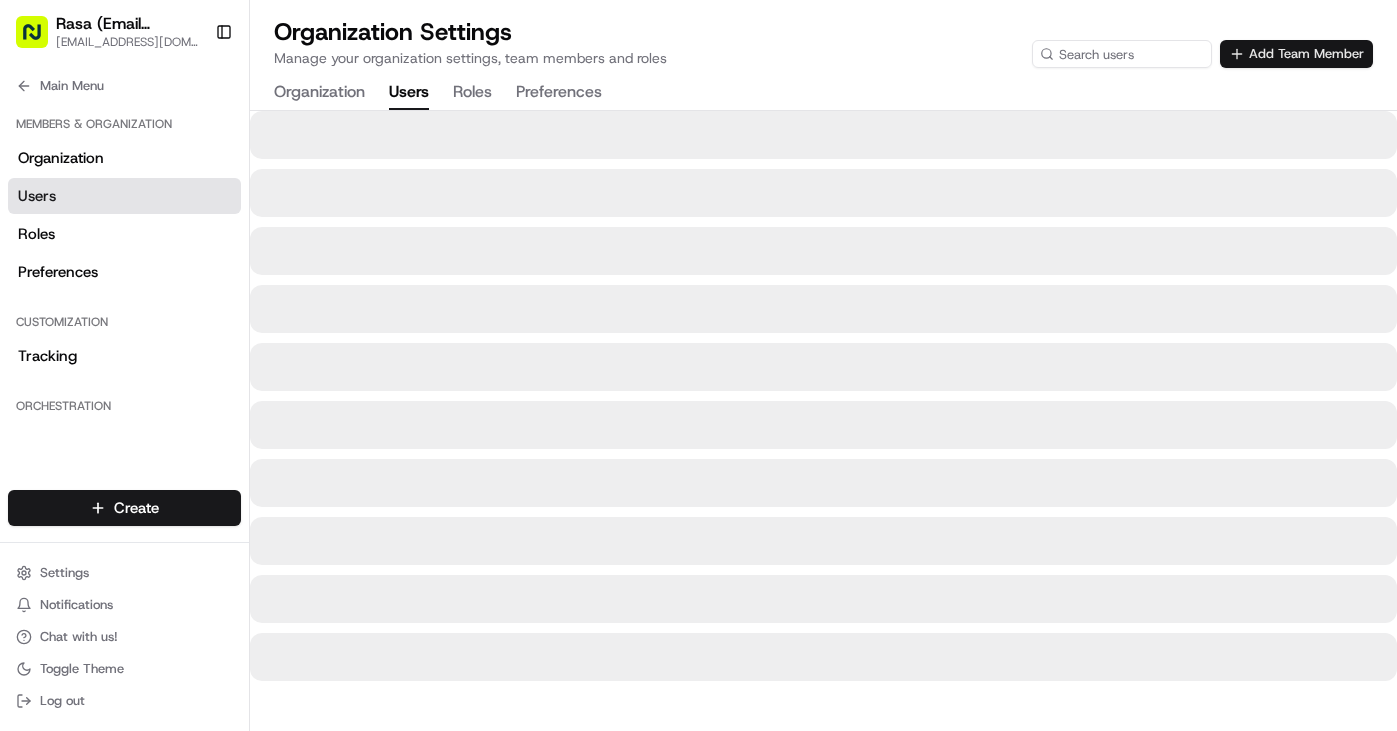 click on "Add Team Member" at bounding box center [1296, 54] 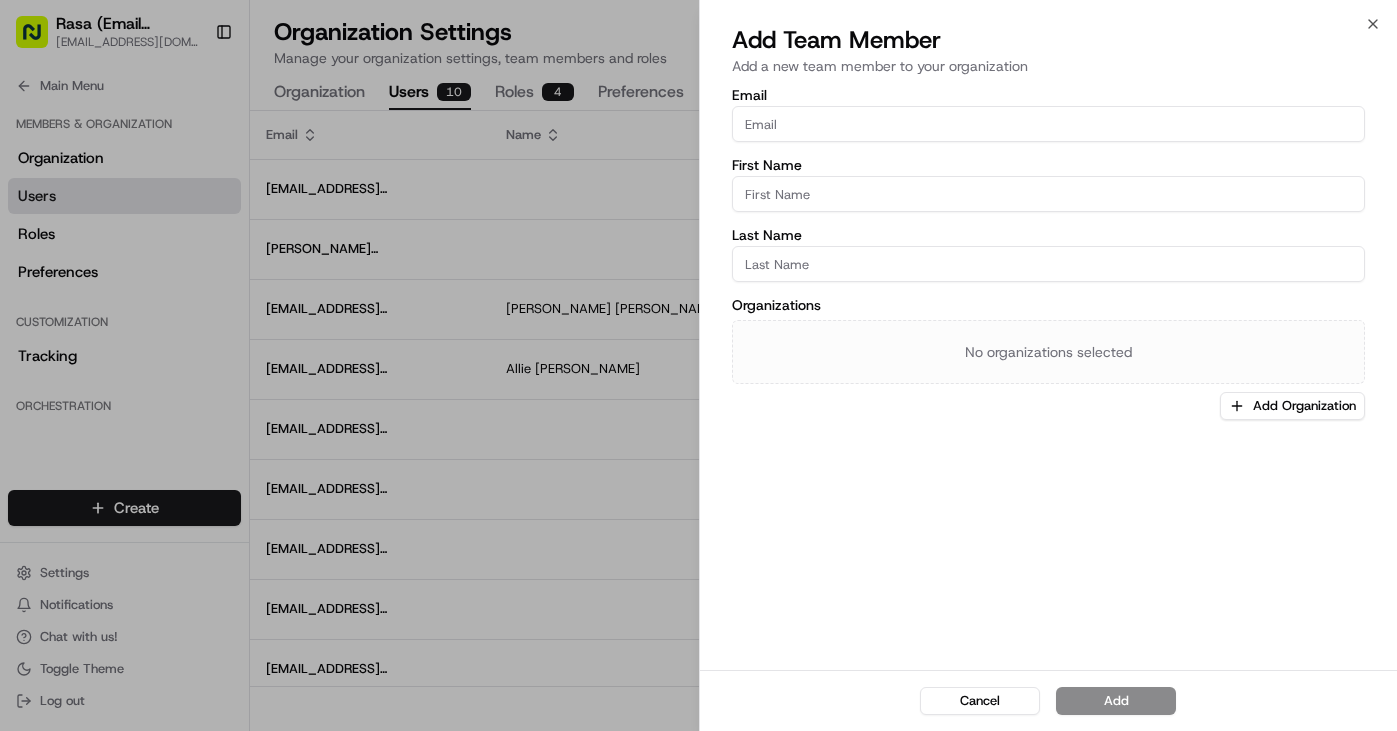 click on "Email" at bounding box center (1049, 124) 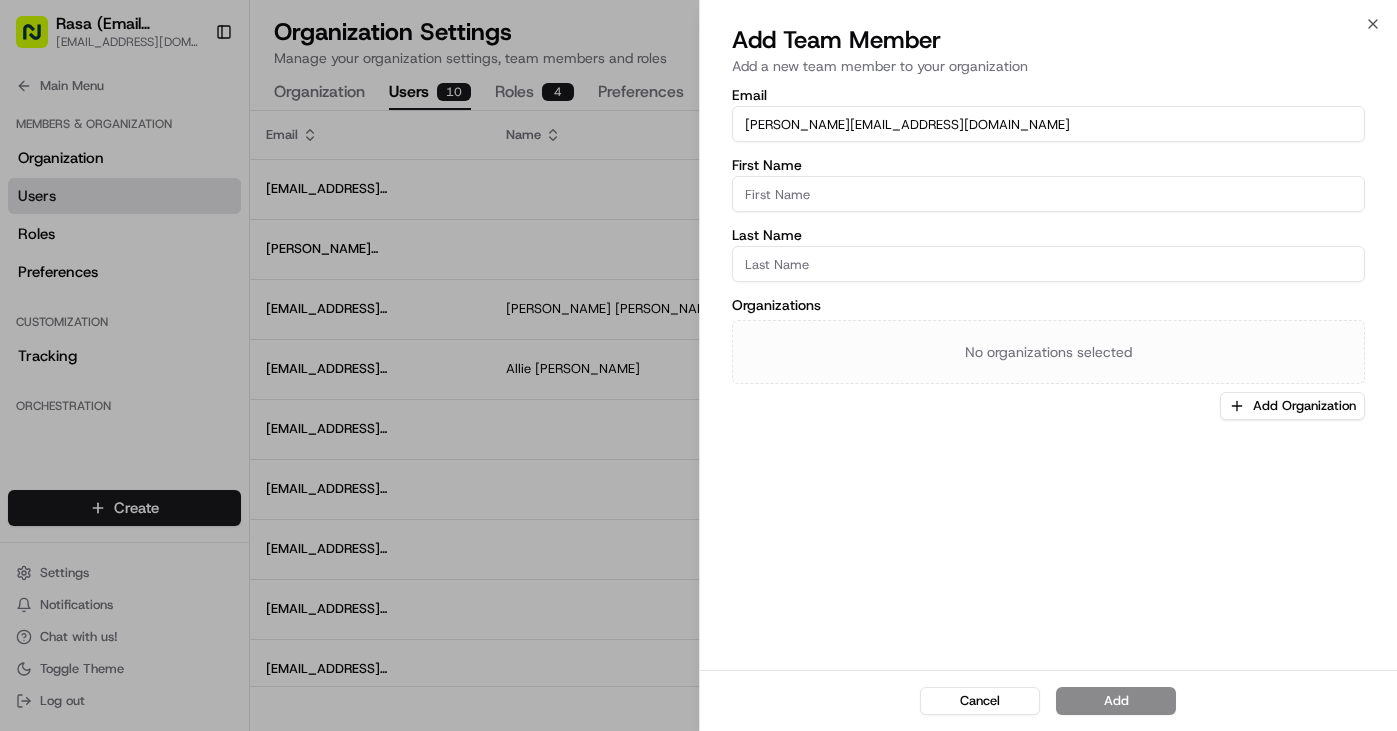 type on "[PERSON_NAME][EMAIL_ADDRESS][DOMAIN_NAME]" 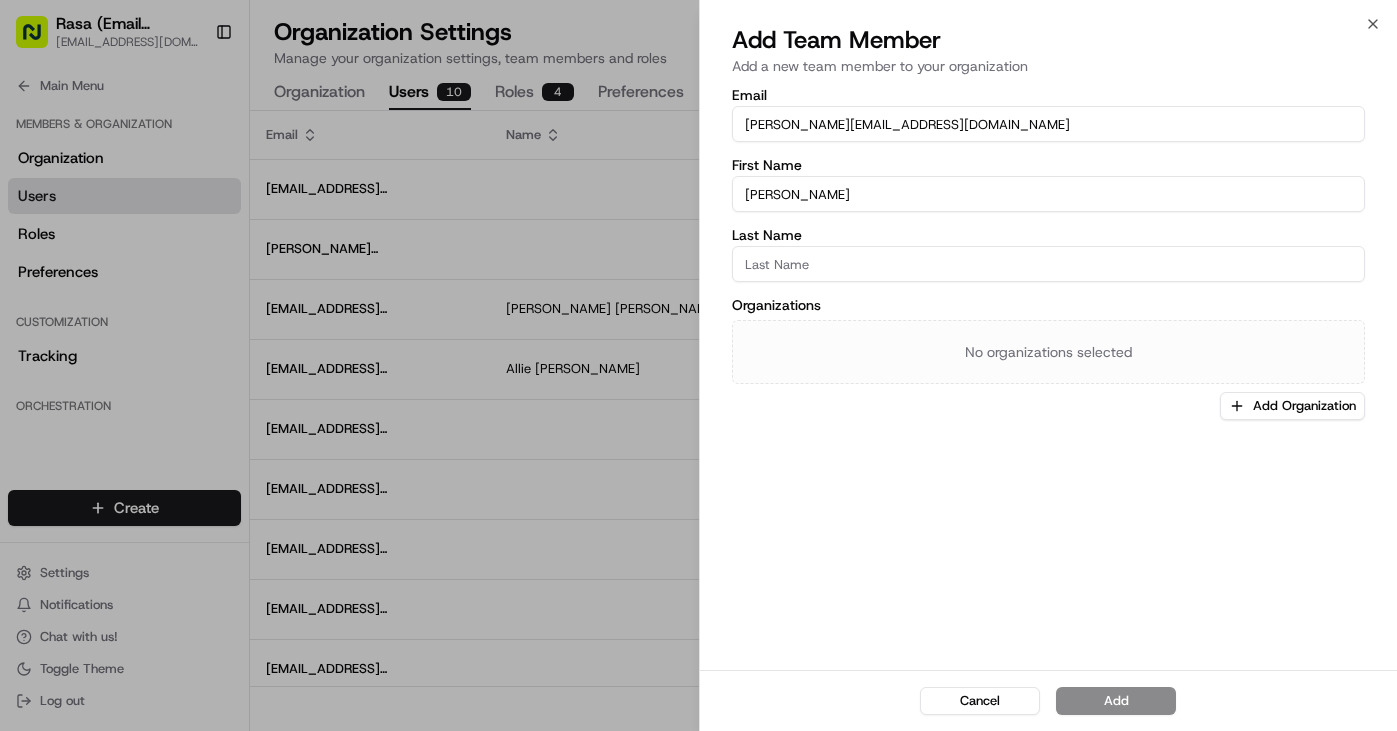 type on "[PERSON_NAME]" 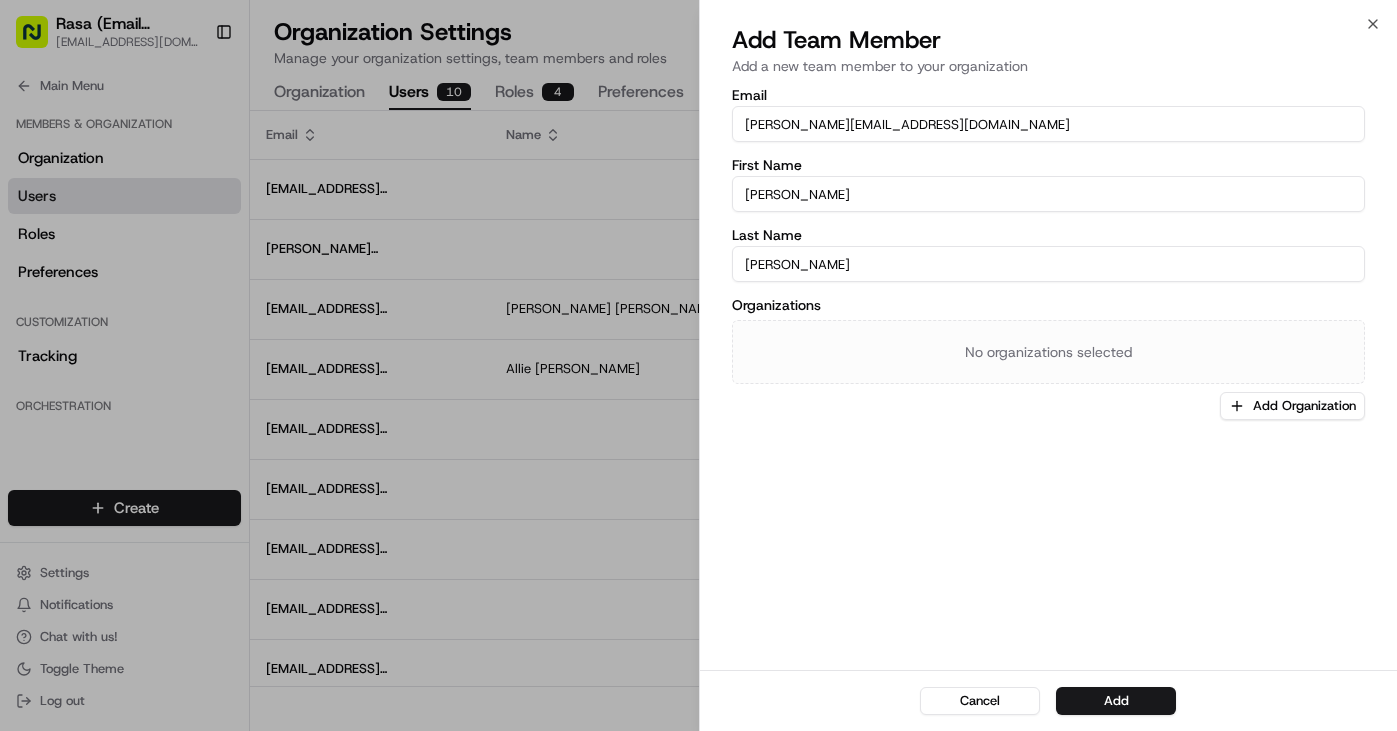 type on "[PERSON_NAME]" 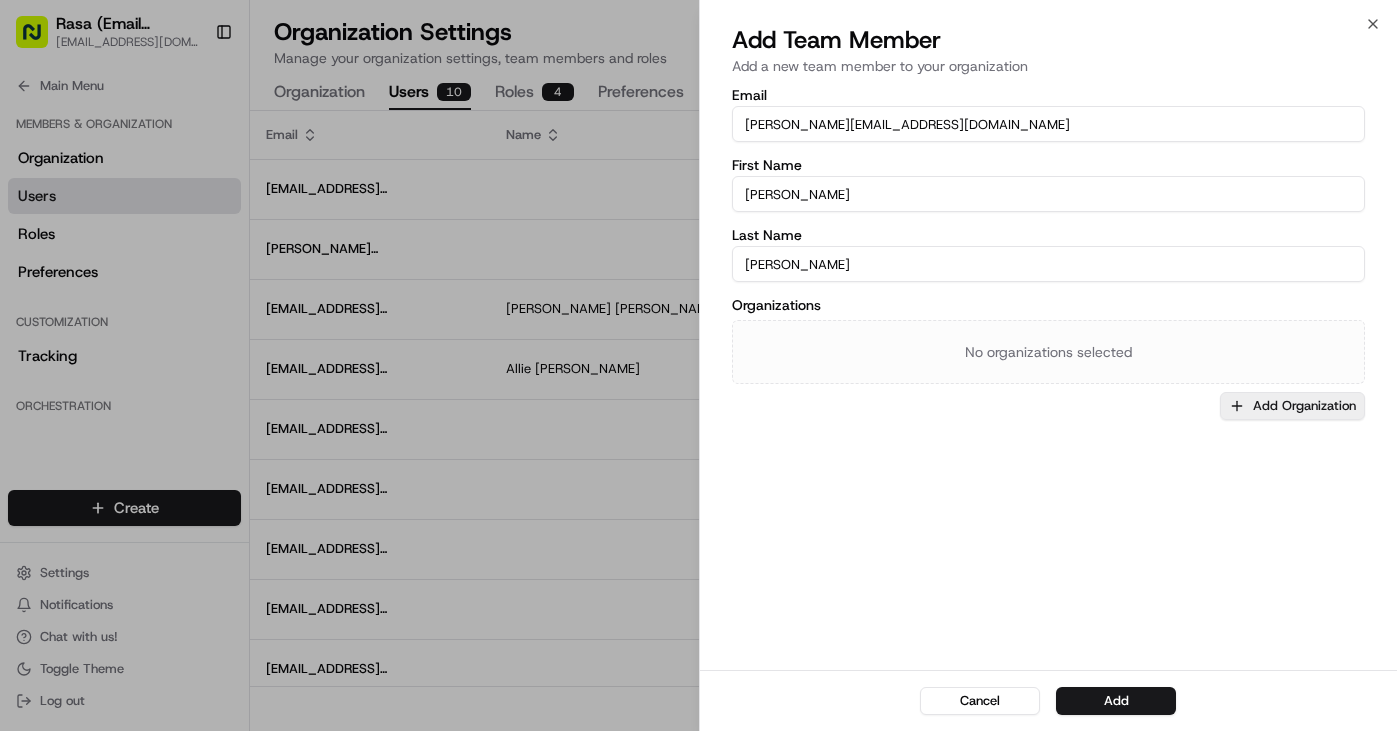 click on "Add Organization" at bounding box center (1292, 406) 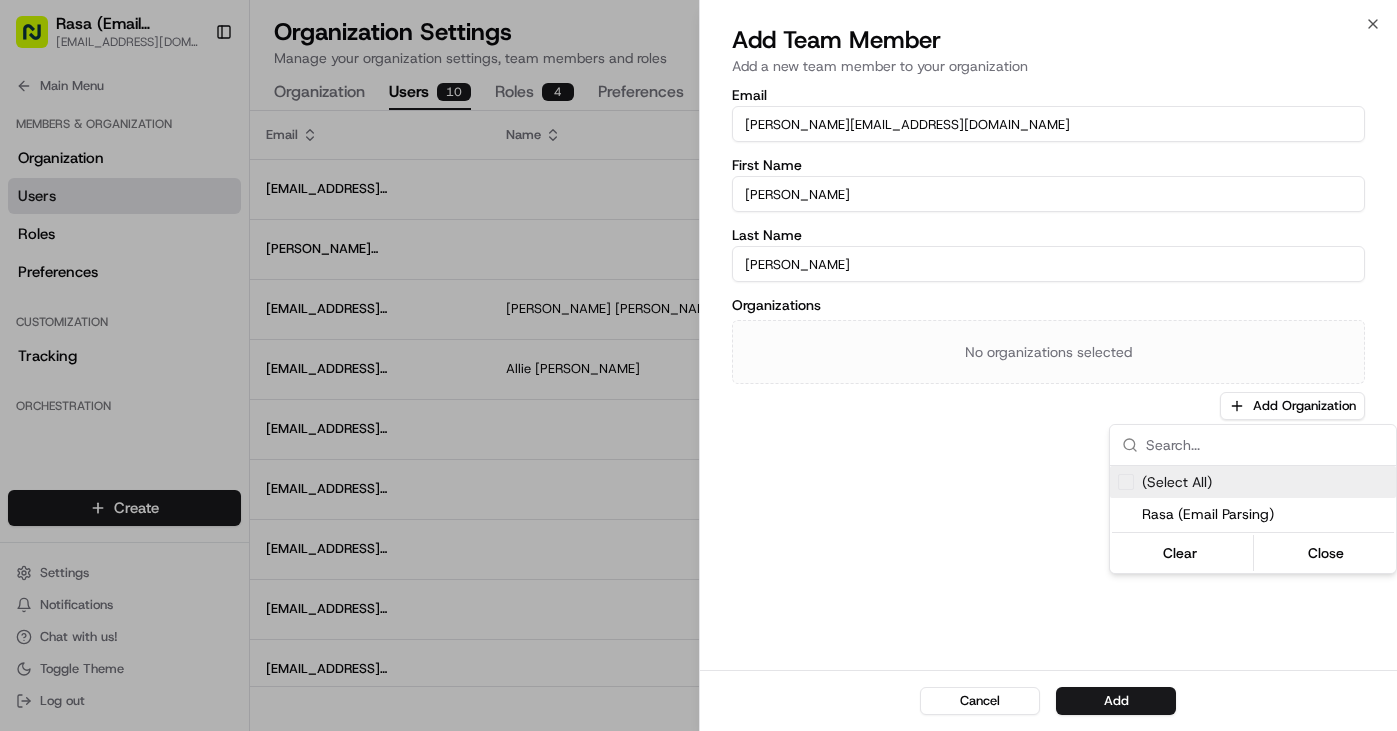 click at bounding box center [698, 365] 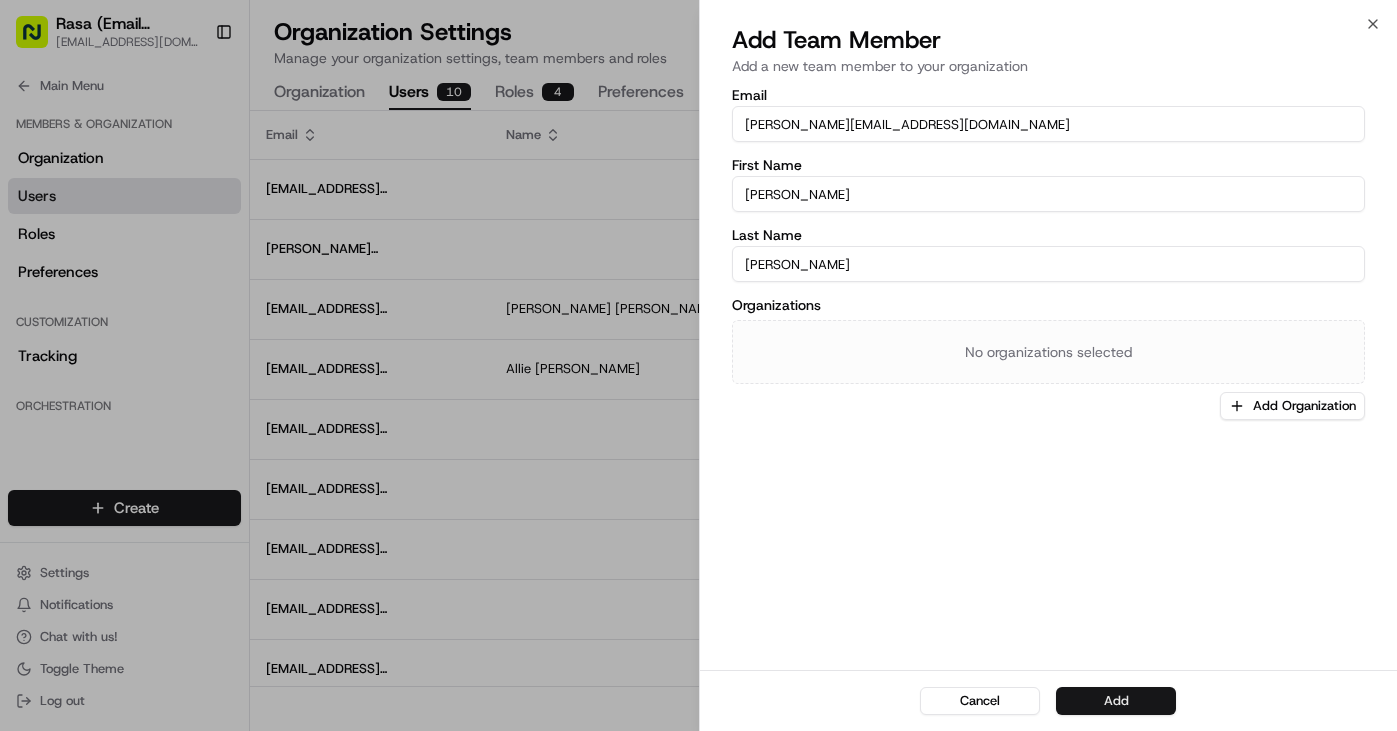 click on "Add" at bounding box center (1116, 701) 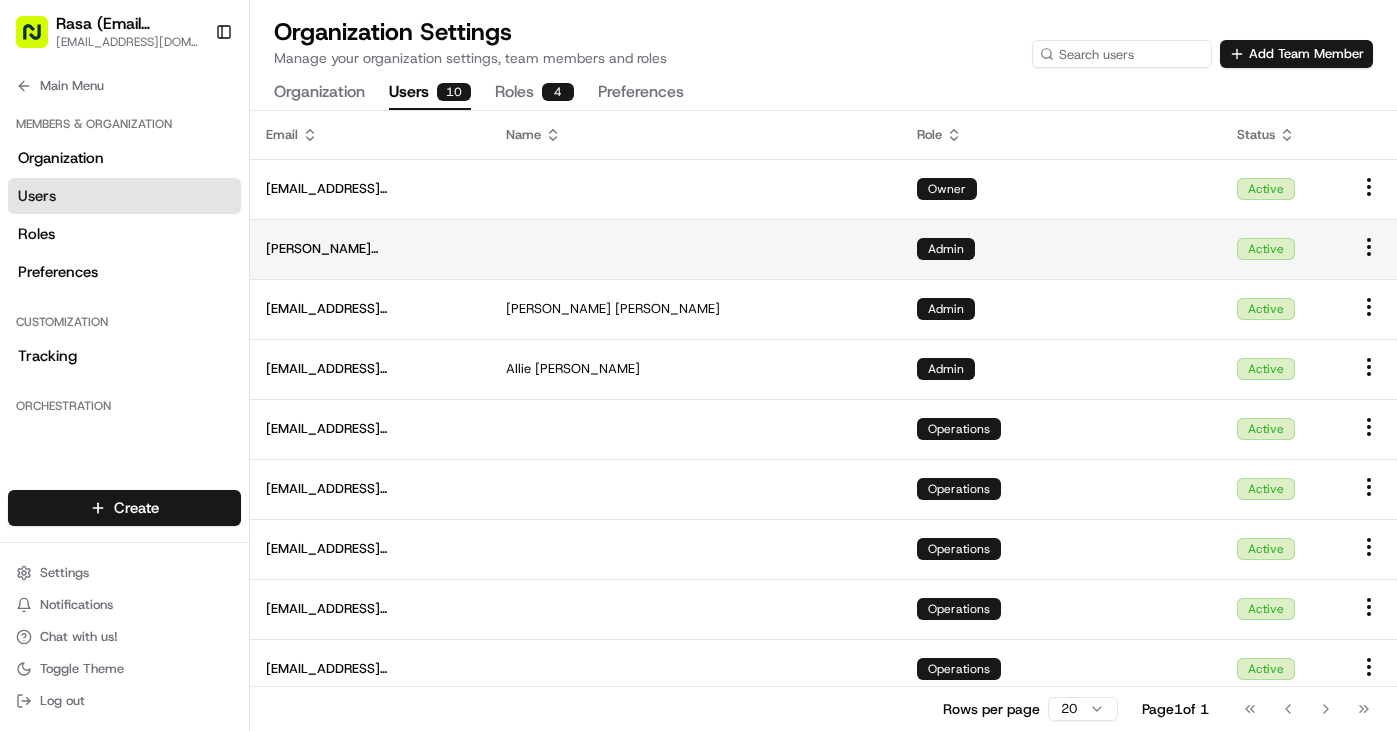 scroll, scrollTop: 73, scrollLeft: 0, axis: vertical 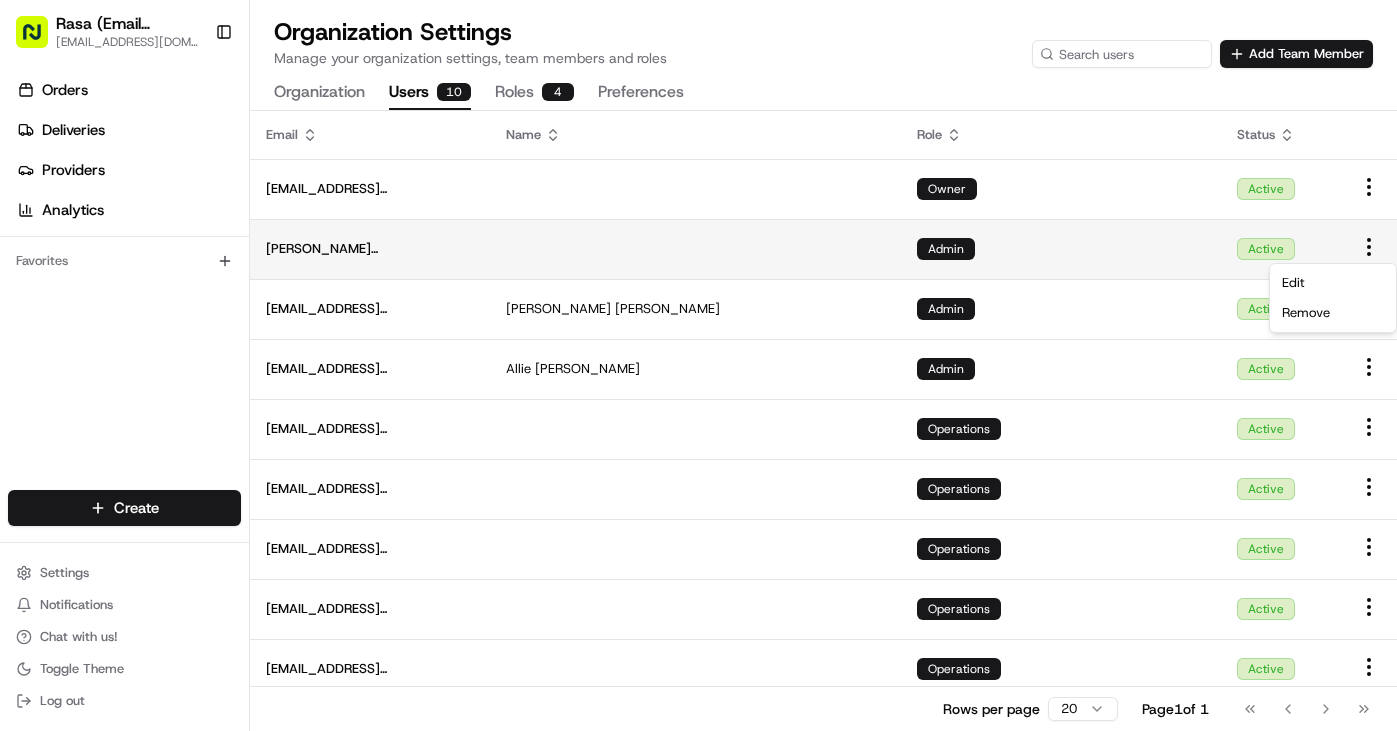 click on "Rasa (Email Parsing) trey@rasa.co Toggle Sidebar Orders Deliveries Providers Analytics Favorites Main Menu Members & Organization Organization Users Roles Preferences Customization Tracking Orchestration Automations Dispatch Strategy Locations Pickup Locations Dropoff Locations Billing Billing Refund Requests Integrations Notification Triggers Webhooks API Keys Request Logs Create Settings Notifications Chat with us! Toggle Theme Log out Organization Settings Manage your organization settings, team members and roles Add Team Member Organization Users 10 Roles 4 Preferences Email Name Role Status trey@rasa.co Owner Active laurette@rasa.co Admin Active dlafontant@rasa.co Didier Lafontant Admin Active allie@rasa.co Allie Matthews Admin Active ballpark@rasa.co Operations Active rockville@rasa.co Operations Active nl@rasa.co Operations Active mosaic@rasa.co Operations Active mvt@rasa.co Operations Active rahul@rasa.co Operations Active Rows per page 20 Page  1  of   1 Go to first page" at bounding box center [698, 365] 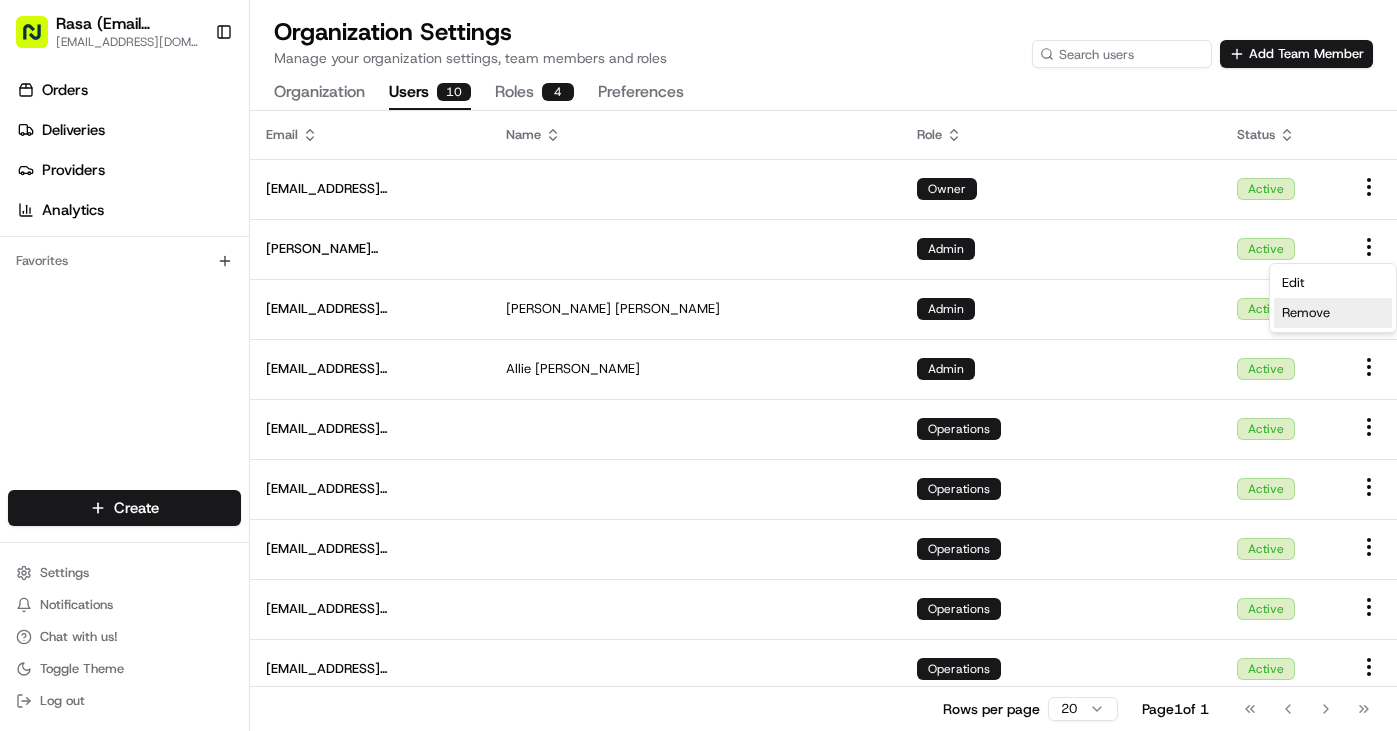 click on "Remove" at bounding box center (1306, 313) 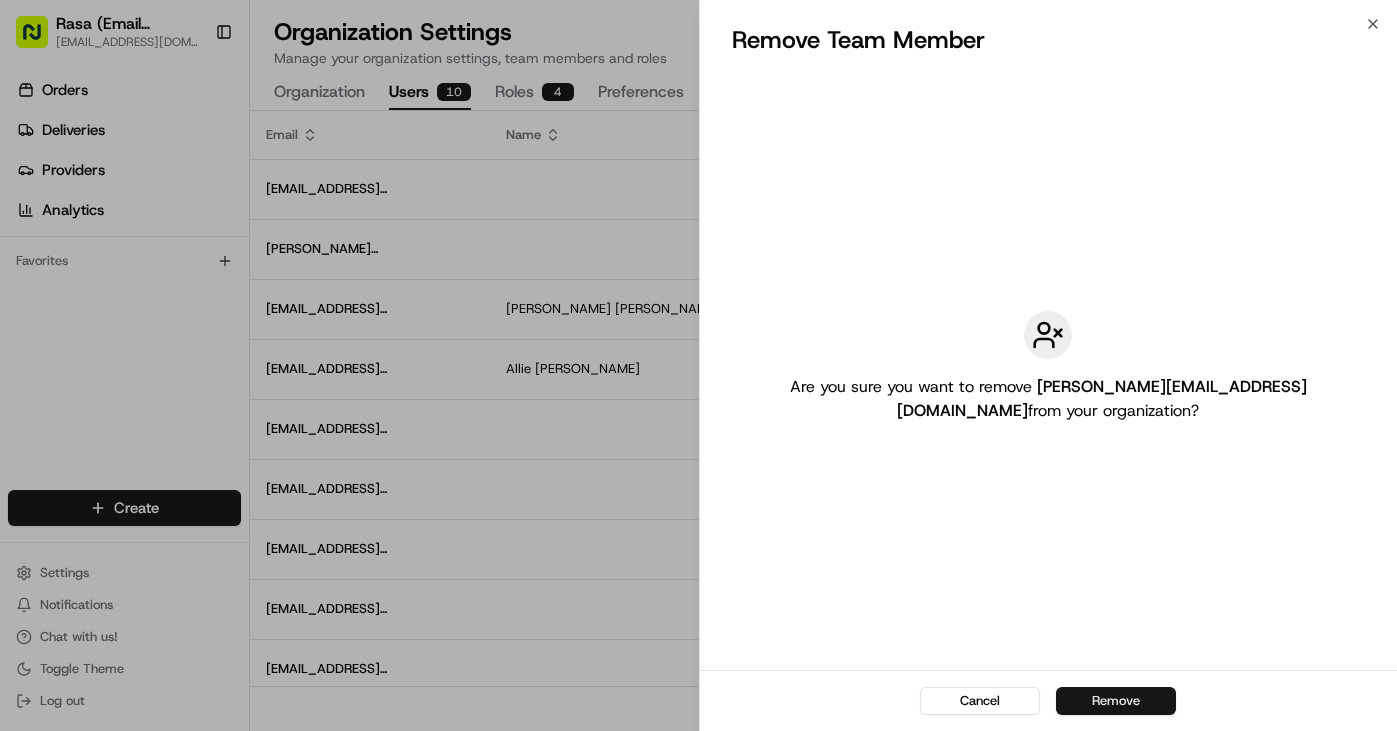 click on "Remove" at bounding box center (1116, 701) 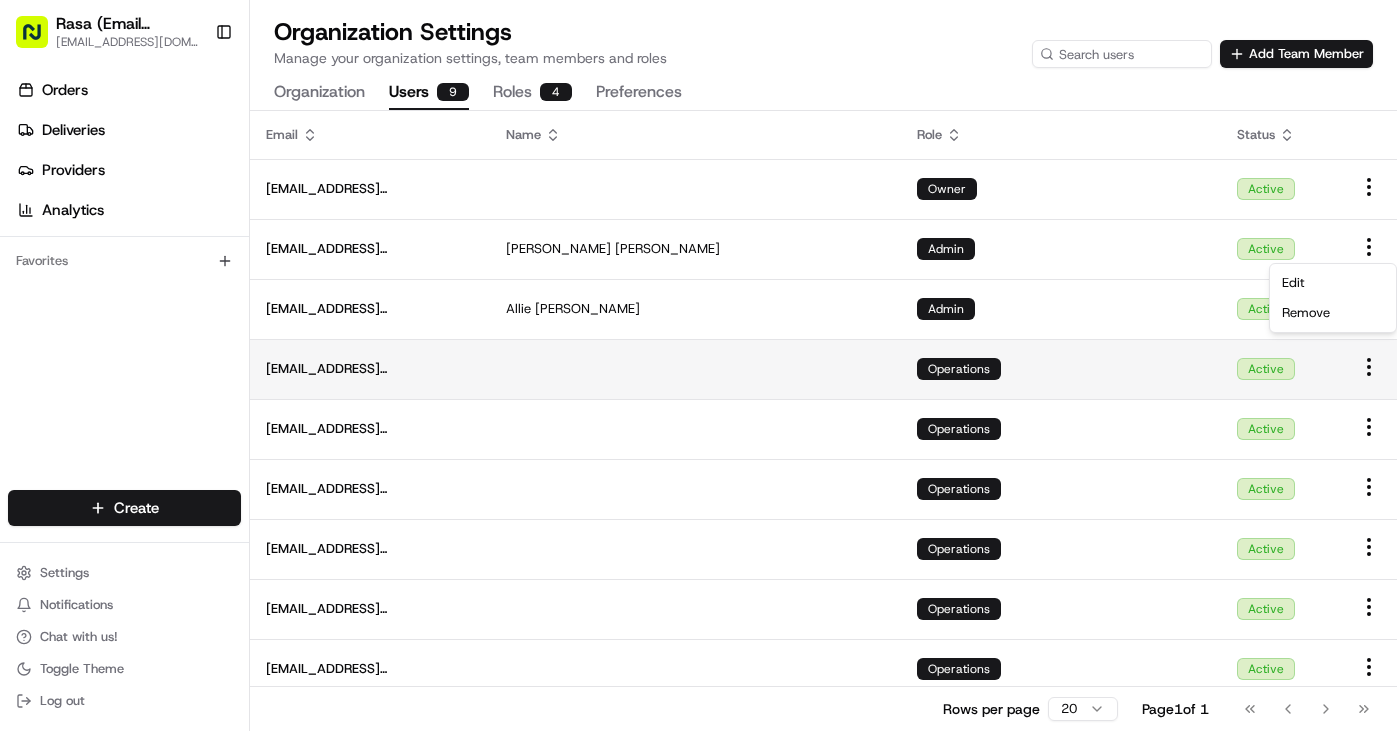 click 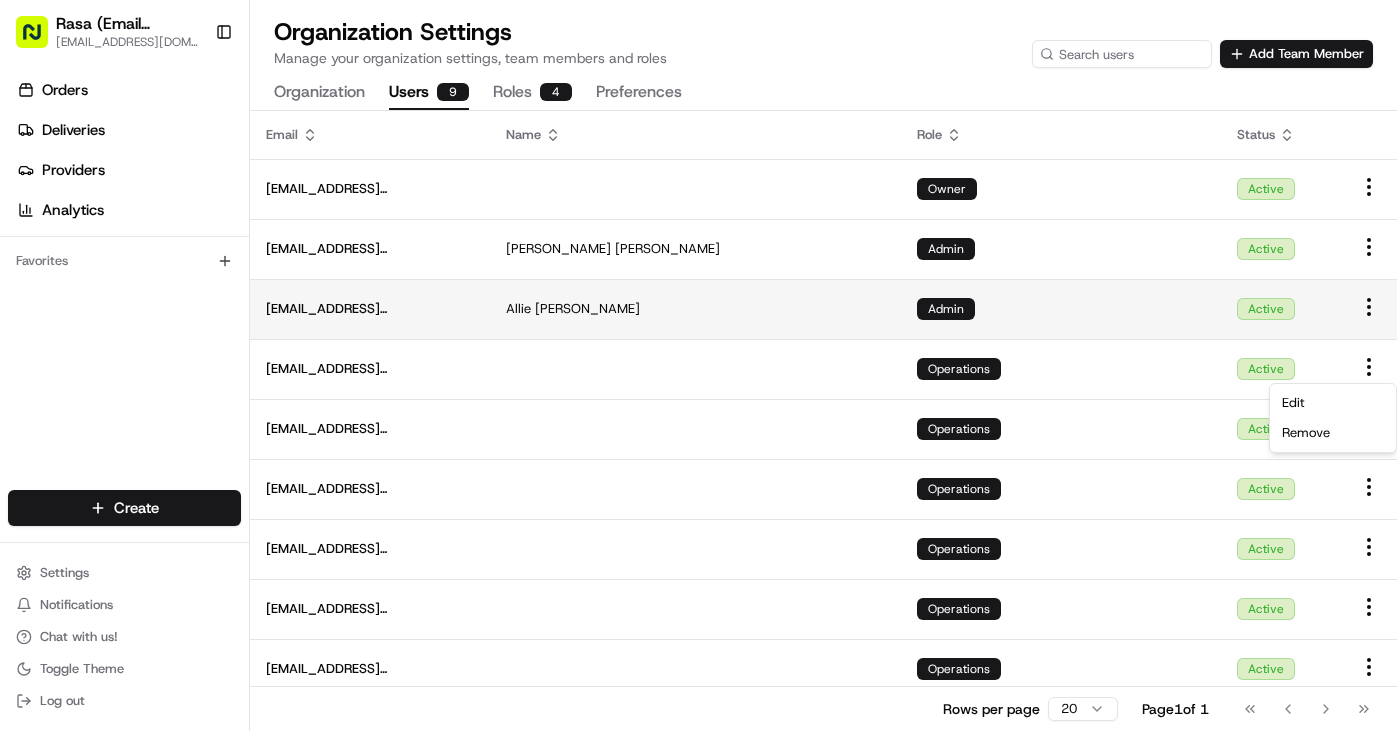 click on "[PERSON_NAME]" at bounding box center [587, 309] 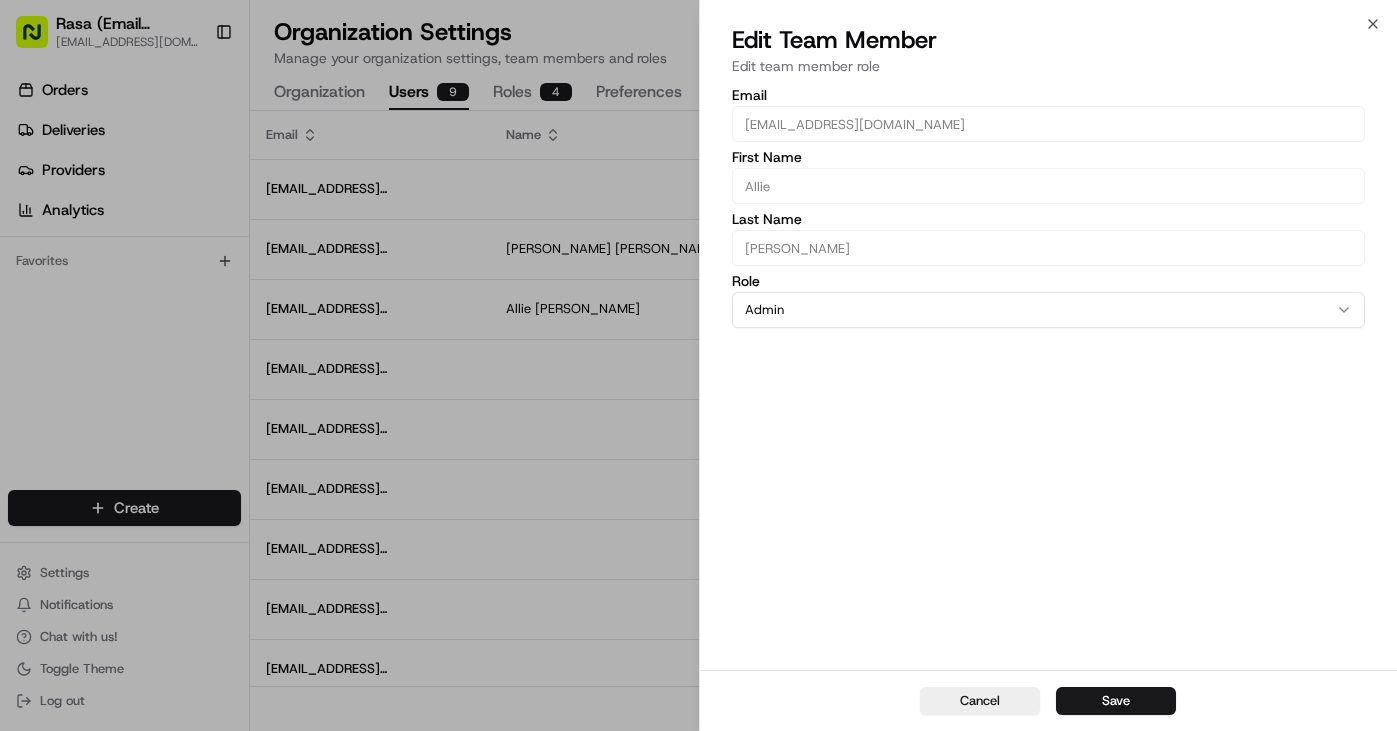 click on "Cancel" at bounding box center (980, 701) 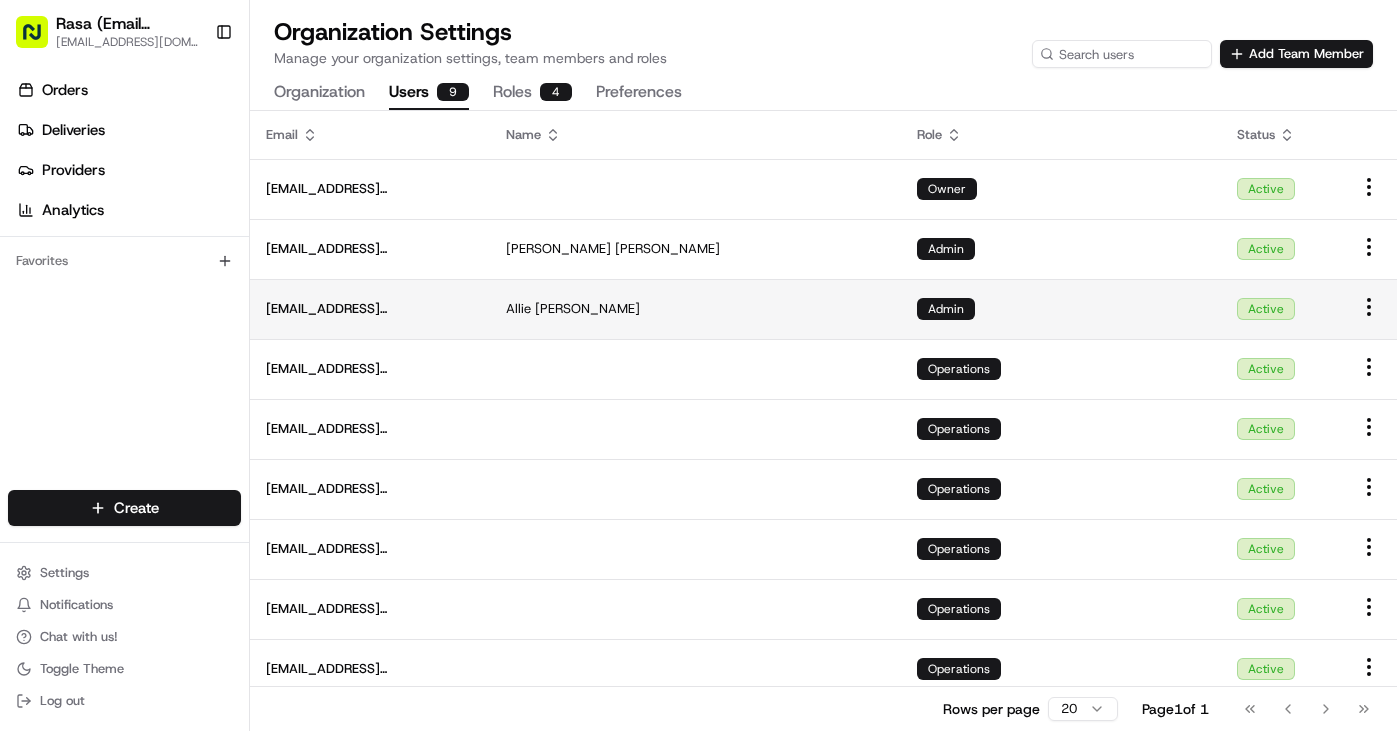 click on "Rasa (Email Parsing) trey@rasa.co Toggle Sidebar Orders Deliveries Providers Analytics Favorites Main Menu Members & Organization Organization Users Roles Preferences Customization Tracking Orchestration Automations Dispatch Strategy Locations Pickup Locations Dropoff Locations Billing Billing Refund Requests Integrations Notification Triggers Webhooks API Keys Request Logs Create Settings Notifications Chat with us! Toggle Theme Log out Organization Settings Manage your organization settings, team members and roles Add Team Member Organization Users 9 Roles 4 Preferences Email Name Role Status trey@rasa.co Owner Active dlafontant@rasa.co Didier Lafontant Admin Active allie@rasa.co Allie Matthews Admin Active ballpark@rasa.co Operations Active rockville@rasa.co Operations Active nl@rasa.co Operations Active mosaic@rasa.co Operations Active mvt@rasa.co Operations Active rahul@rasa.co Operations Active Rows per page 20 Page  1  of   1 Go to first page Go to previous page Go to next page" at bounding box center [698, 365] 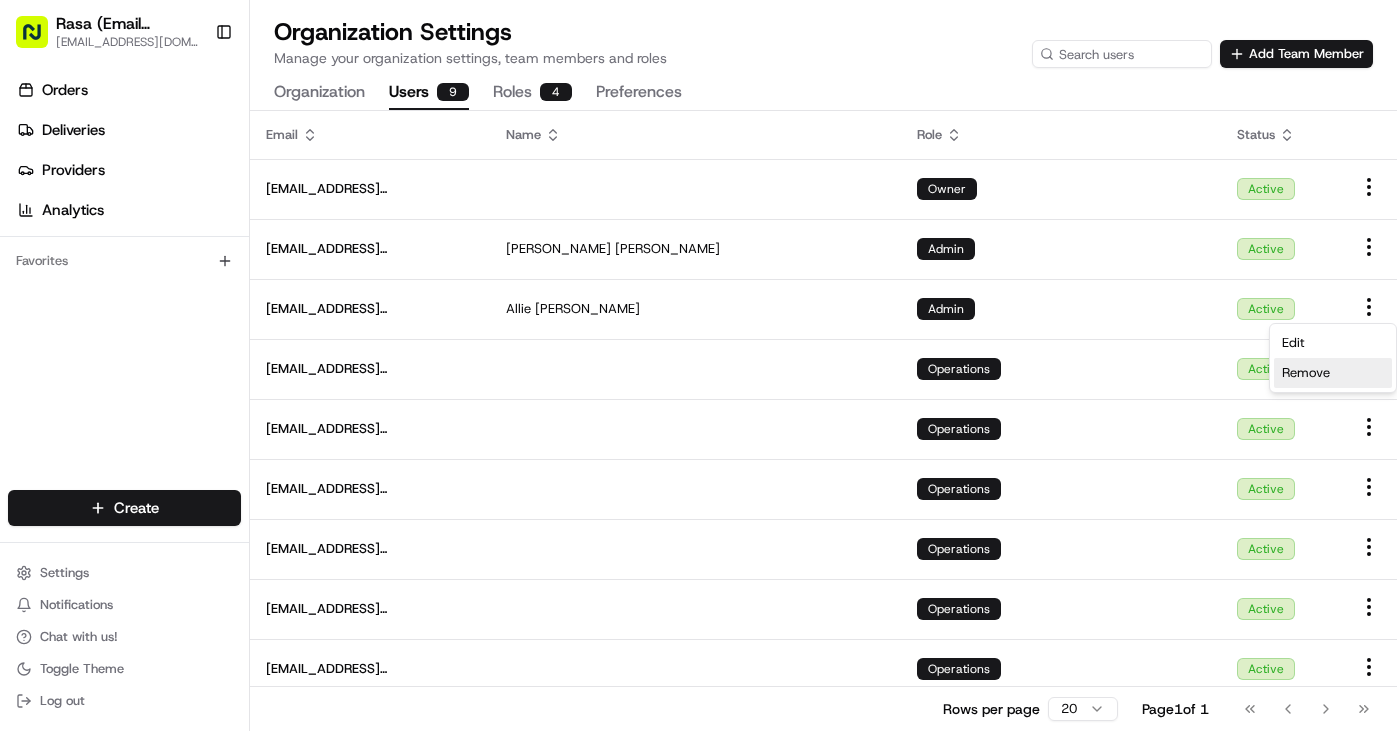 click on "Remove" at bounding box center (1306, 373) 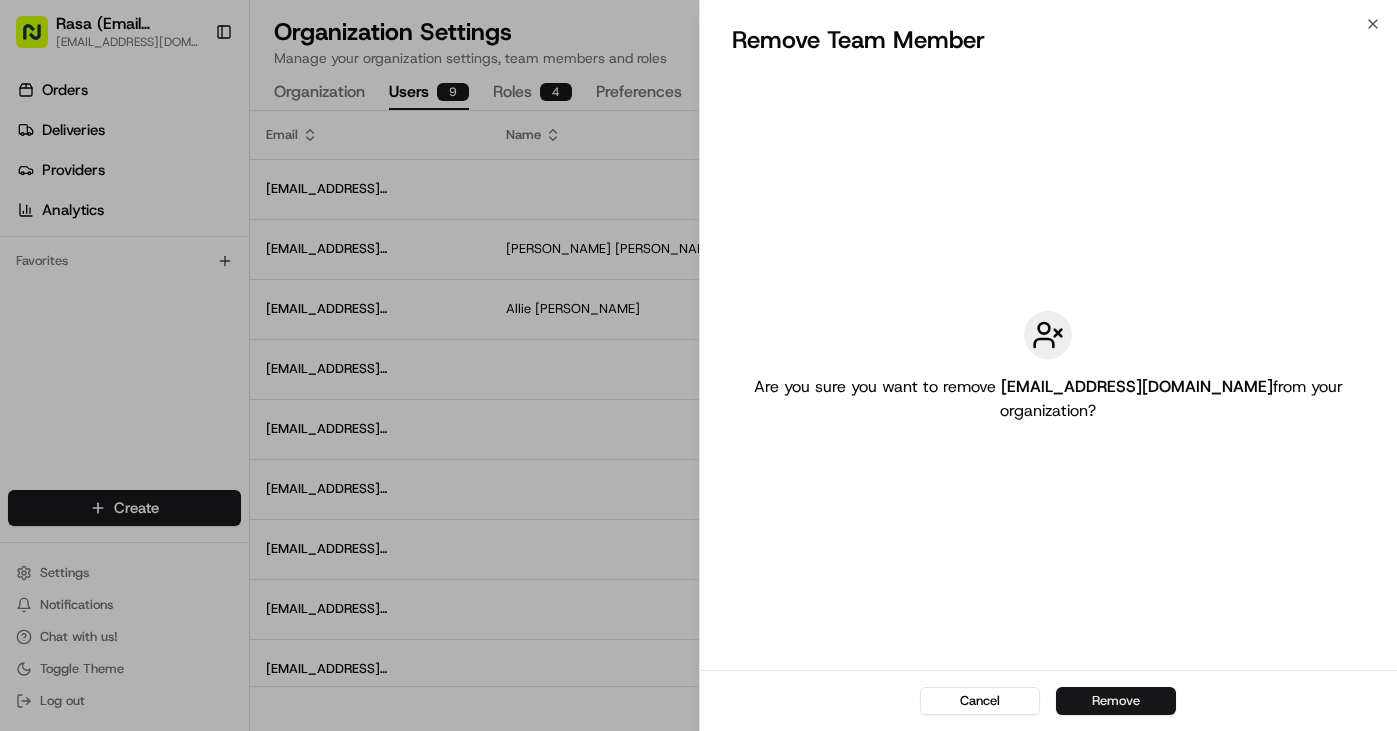 click on "Remove" at bounding box center (1116, 701) 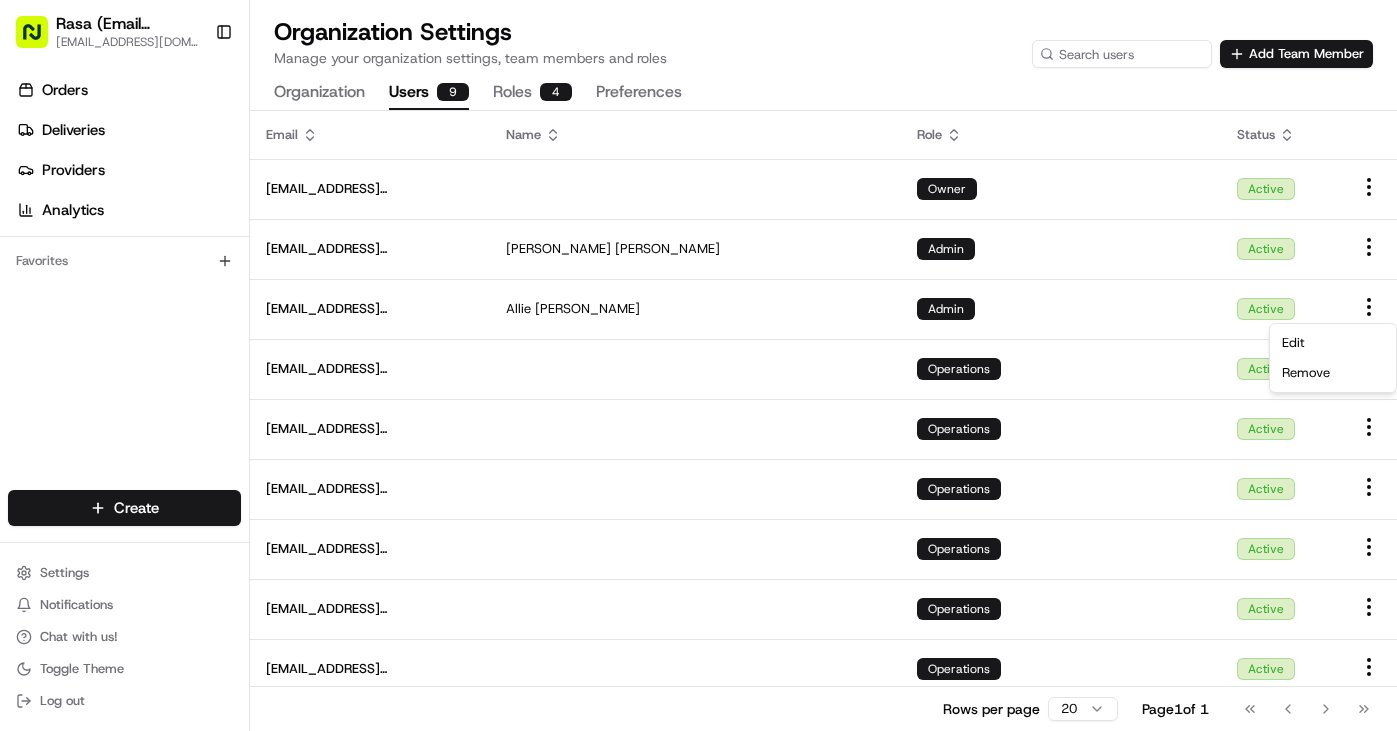 click on "Roles 4" at bounding box center (532, 93) 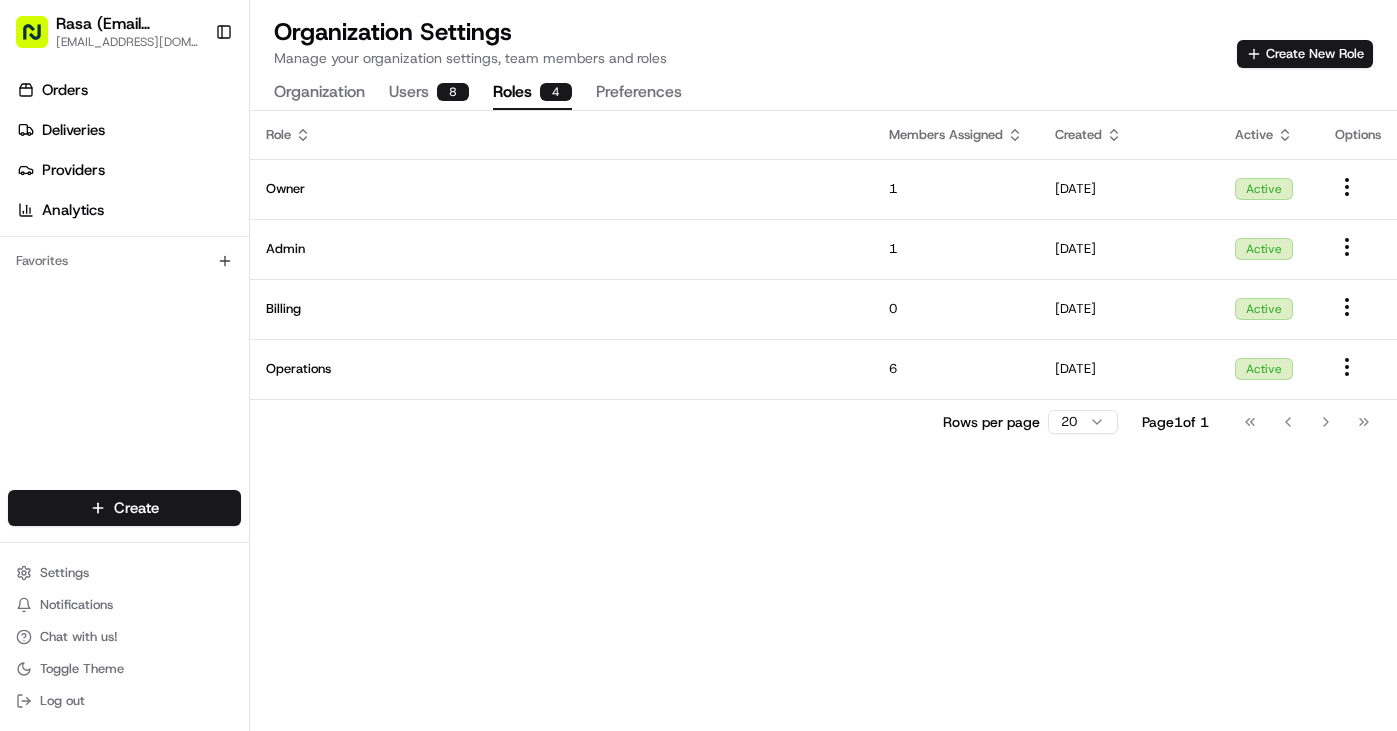 click on "Preferences" at bounding box center [639, 93] 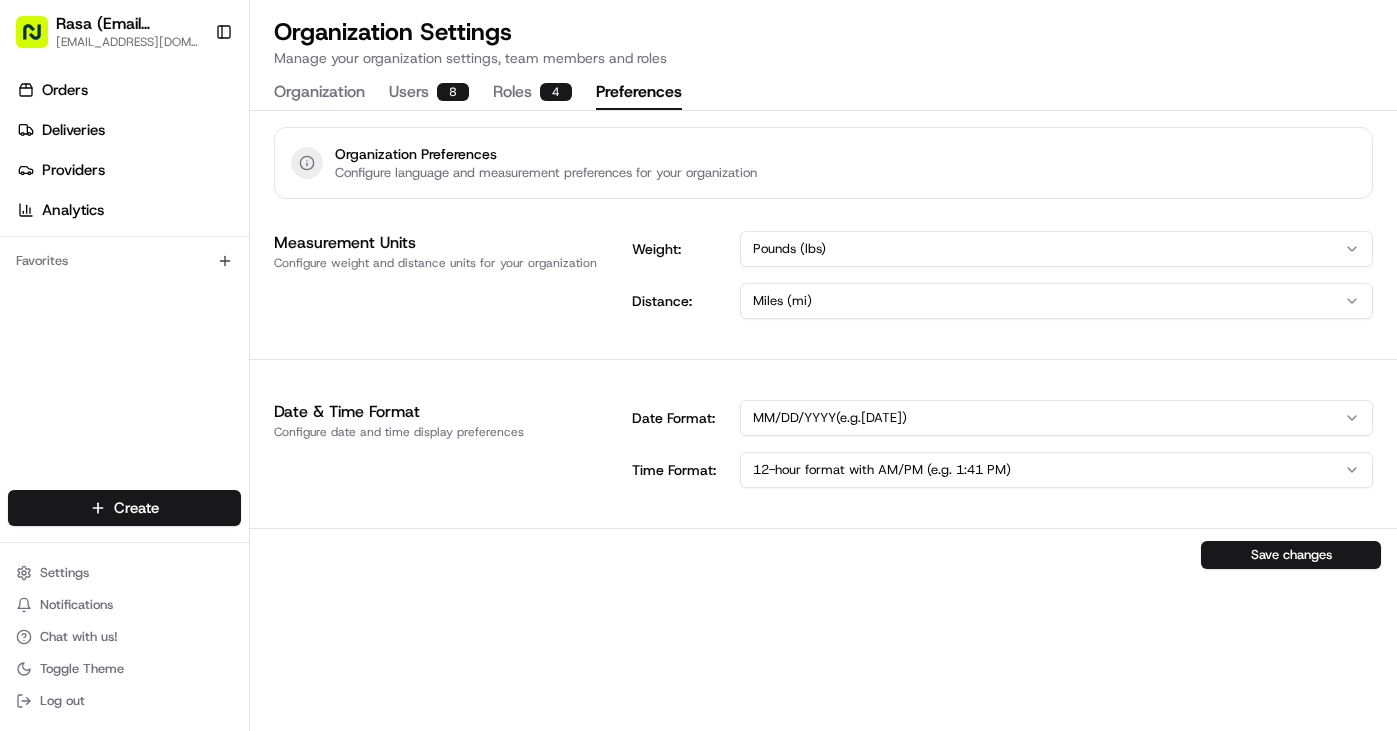 click on "Organization Users 8 Roles 4 Preferences" at bounding box center [478, 93] 